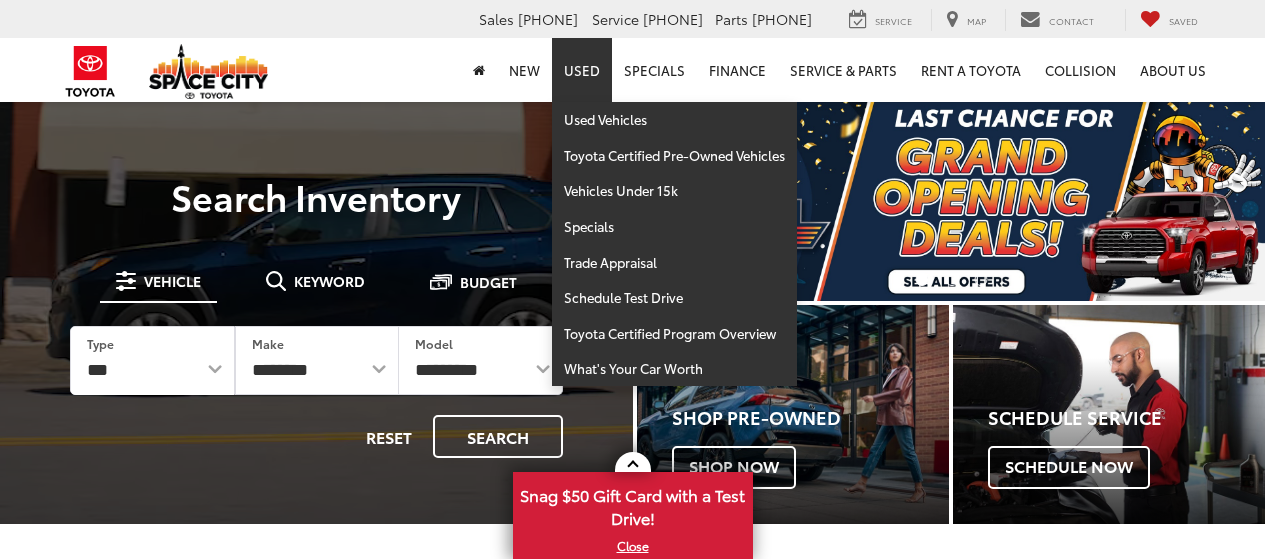 scroll, scrollTop: 0, scrollLeft: 0, axis: both 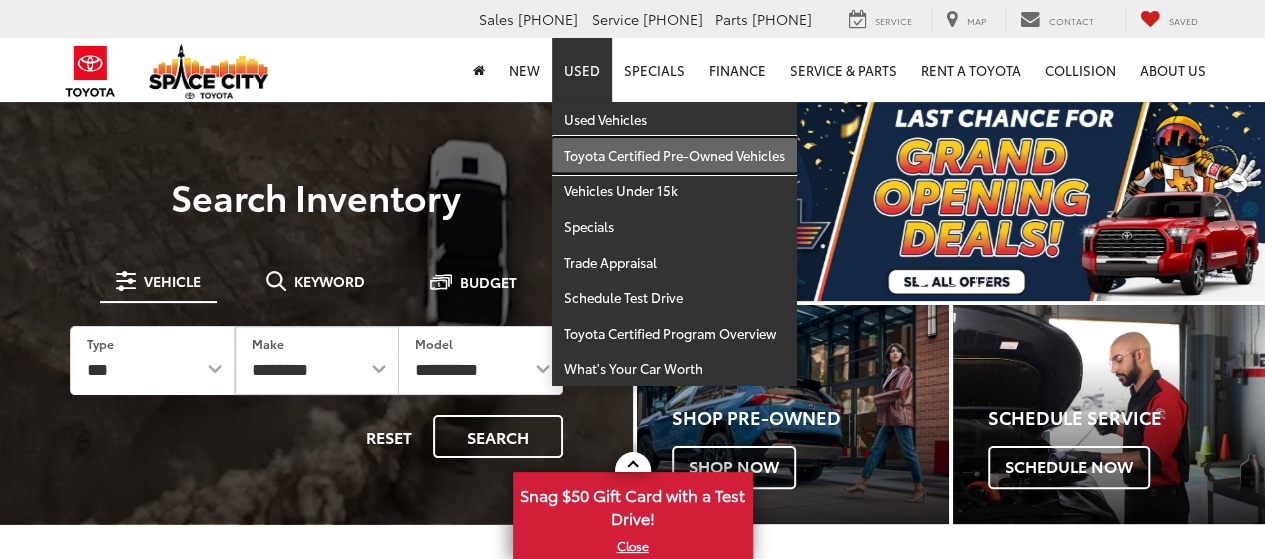 click on "Toyota Certified Pre-Owned Vehicles" at bounding box center [674, 156] 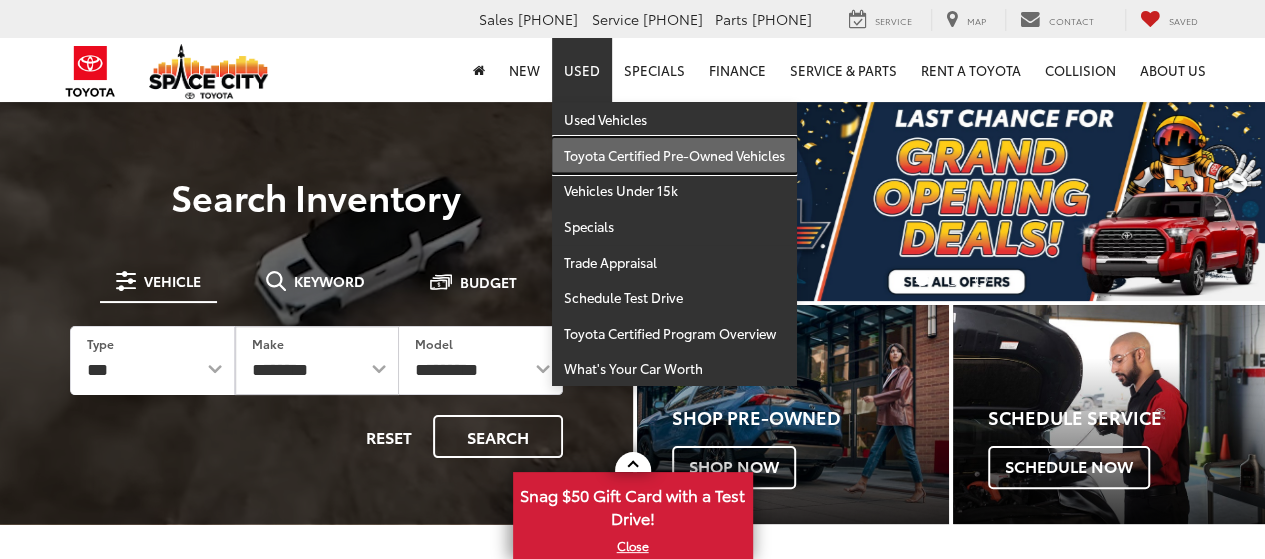 scroll, scrollTop: 0, scrollLeft: 0, axis: both 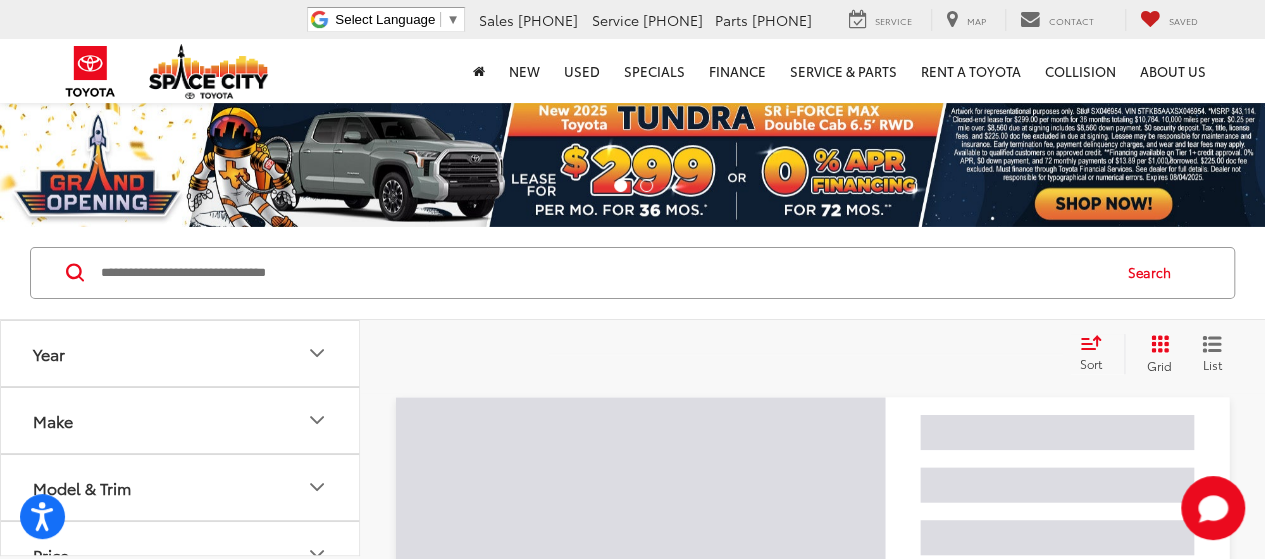 click at bounding box center [604, 273] 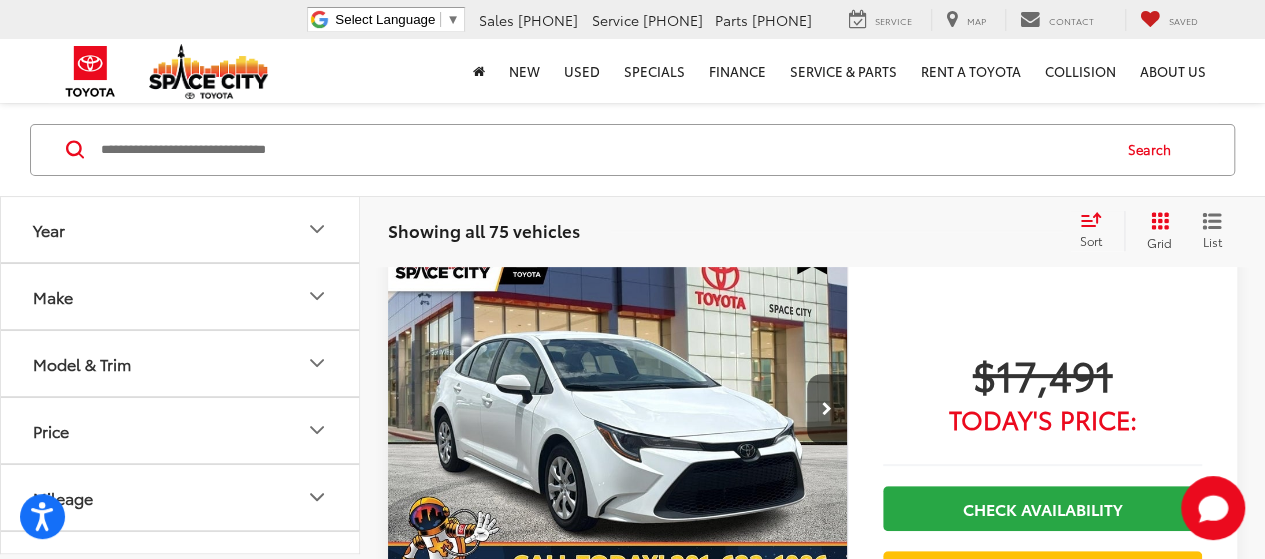 scroll, scrollTop: 198, scrollLeft: 0, axis: vertical 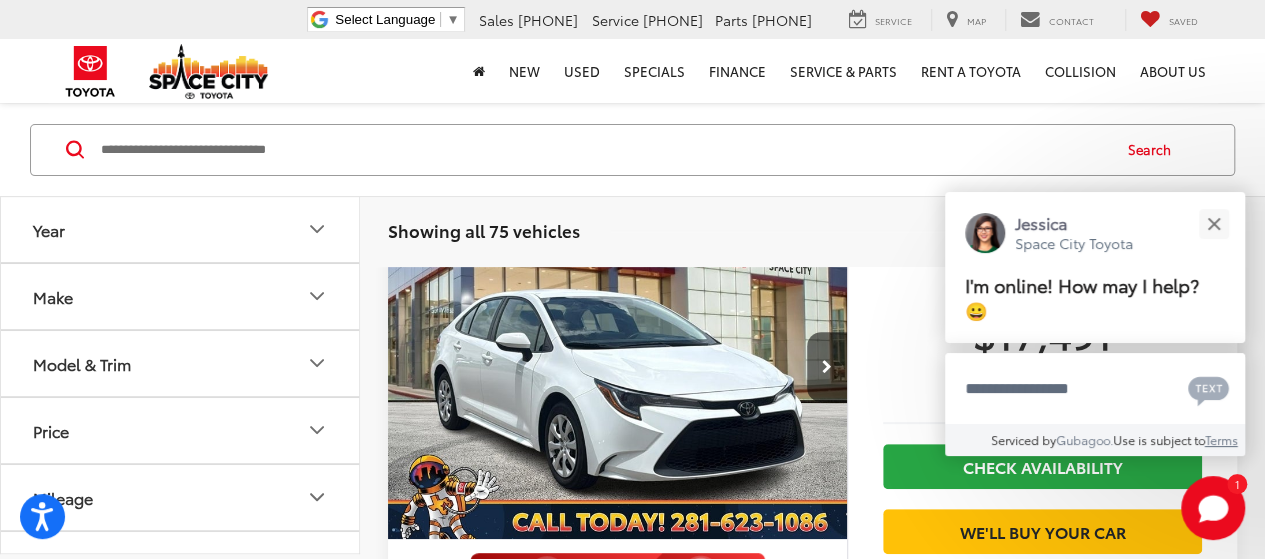 click 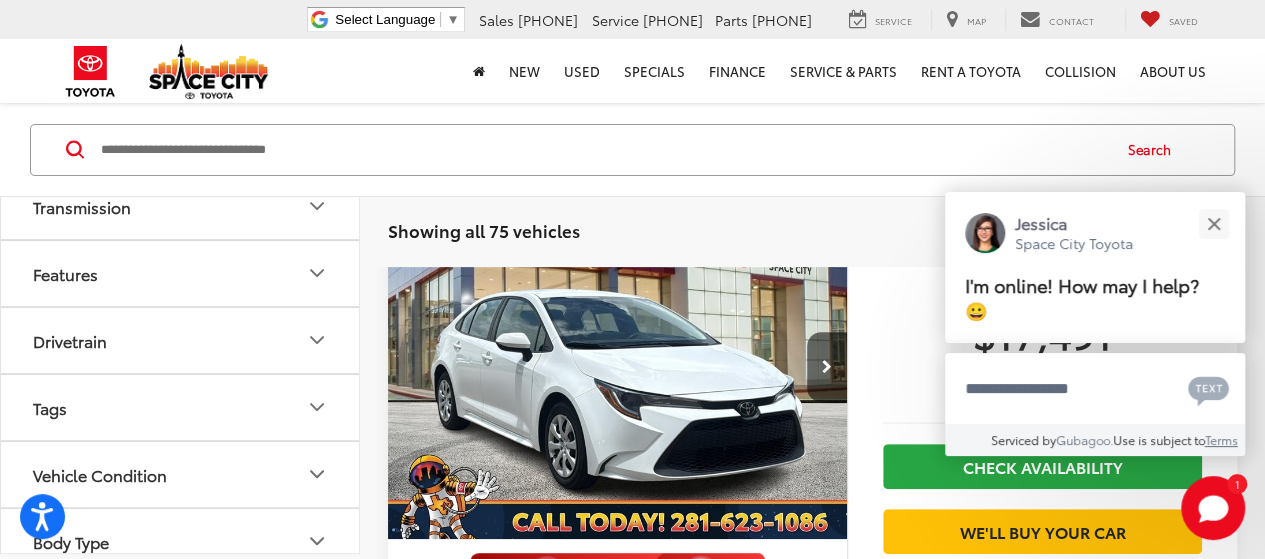 scroll, scrollTop: 964, scrollLeft: 0, axis: vertical 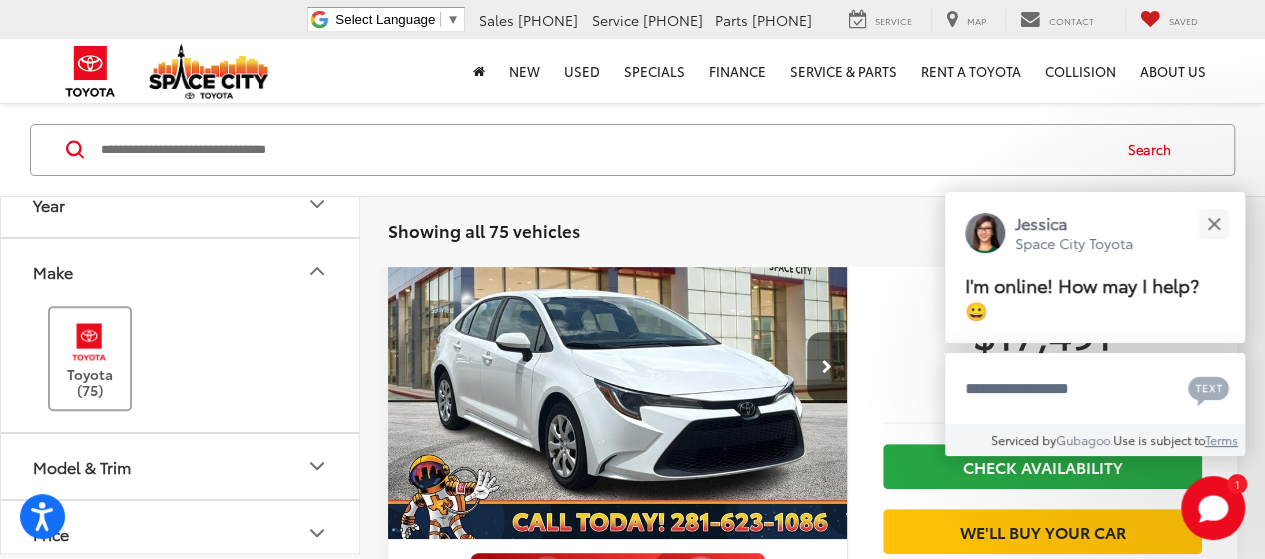 click on "Toyota   ([YEAR])" at bounding box center [90, 358] 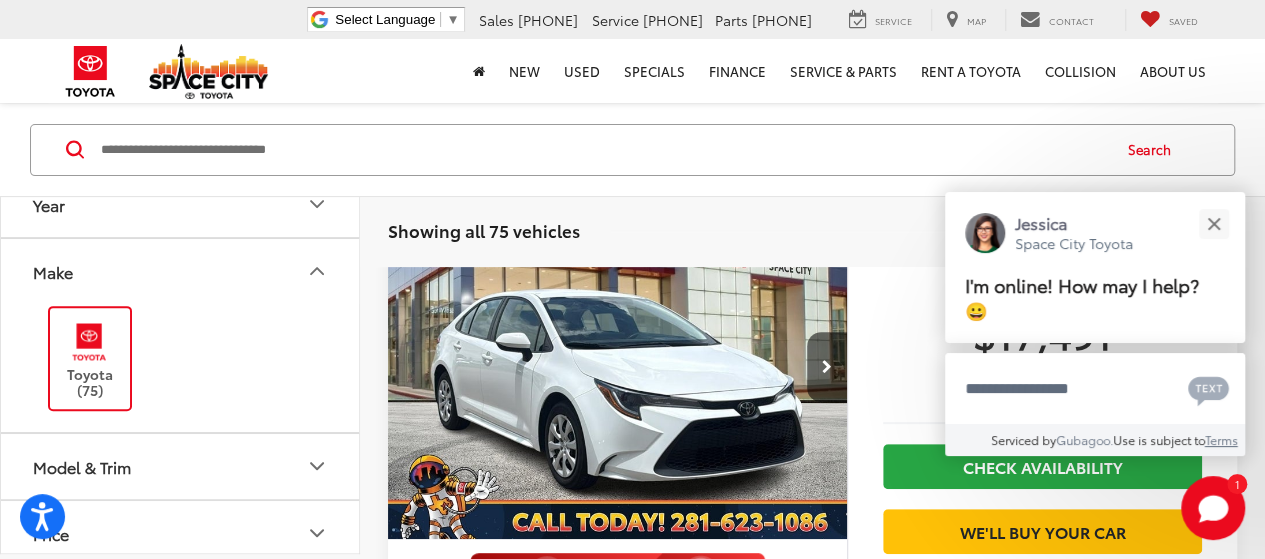 scroll, scrollTop: 122, scrollLeft: 0, axis: vertical 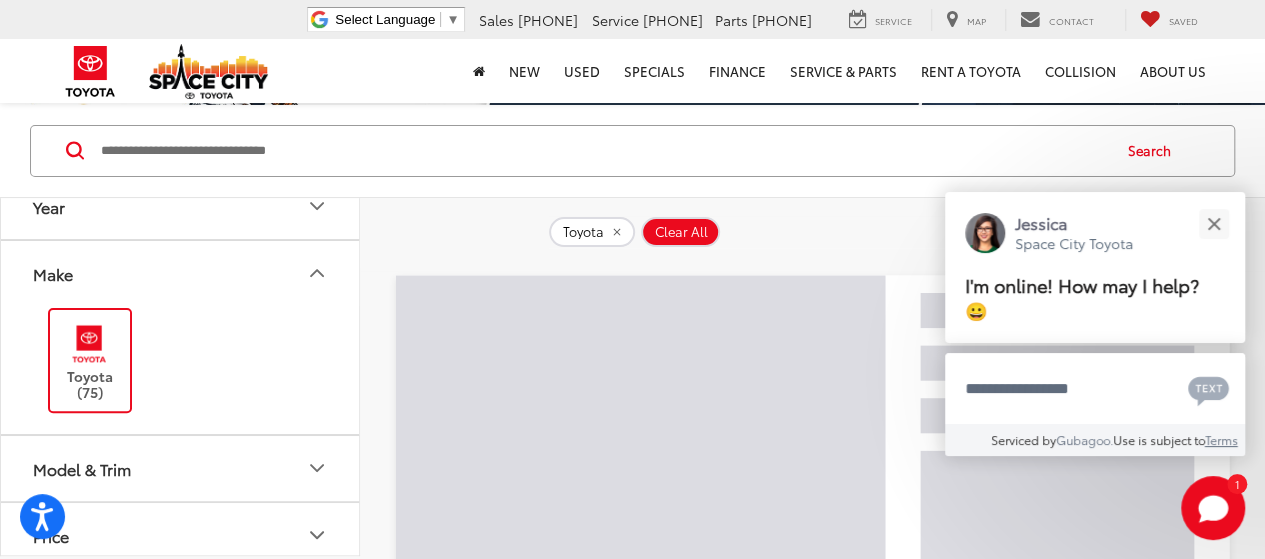 click at bounding box center [604, 151] 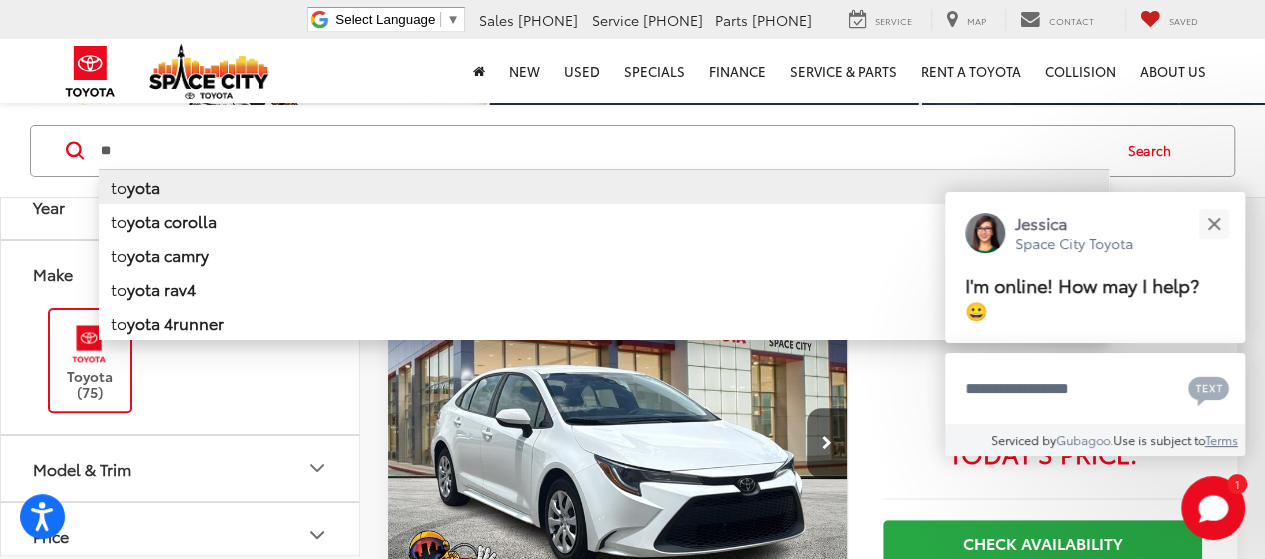 click on "to yota" at bounding box center (604, 186) 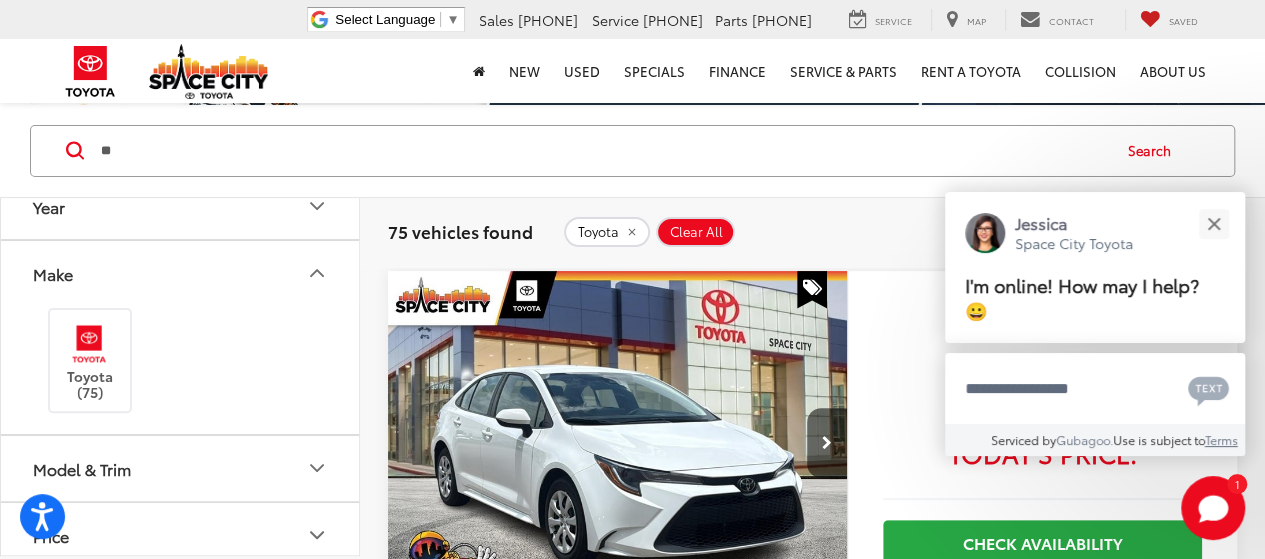 type on "******" 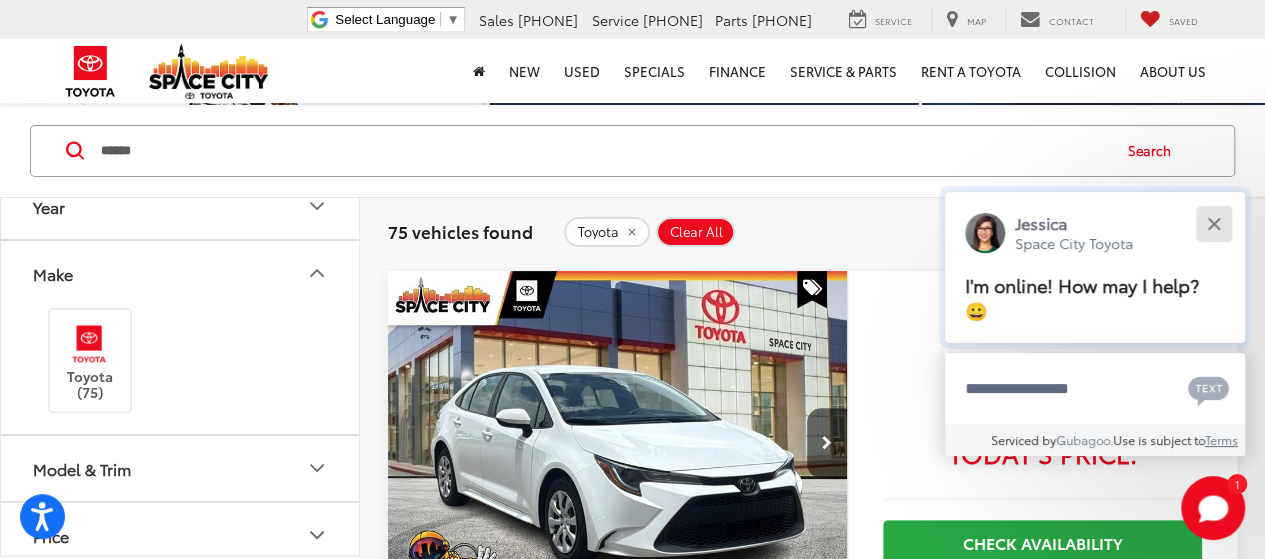 click at bounding box center [1213, 223] 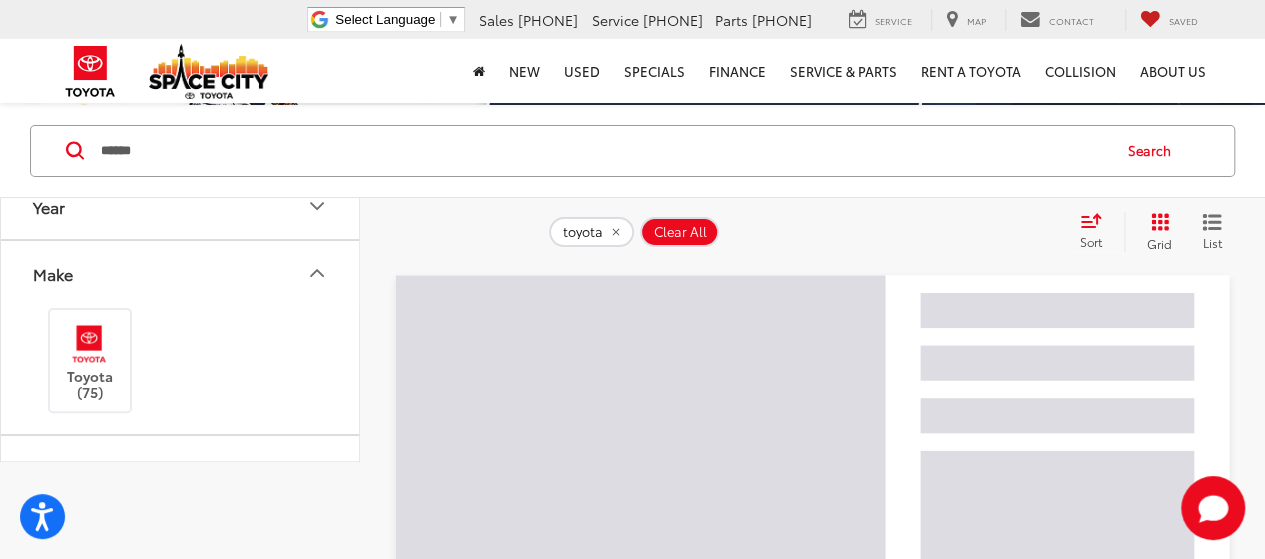 scroll, scrollTop: 0, scrollLeft: 0, axis: both 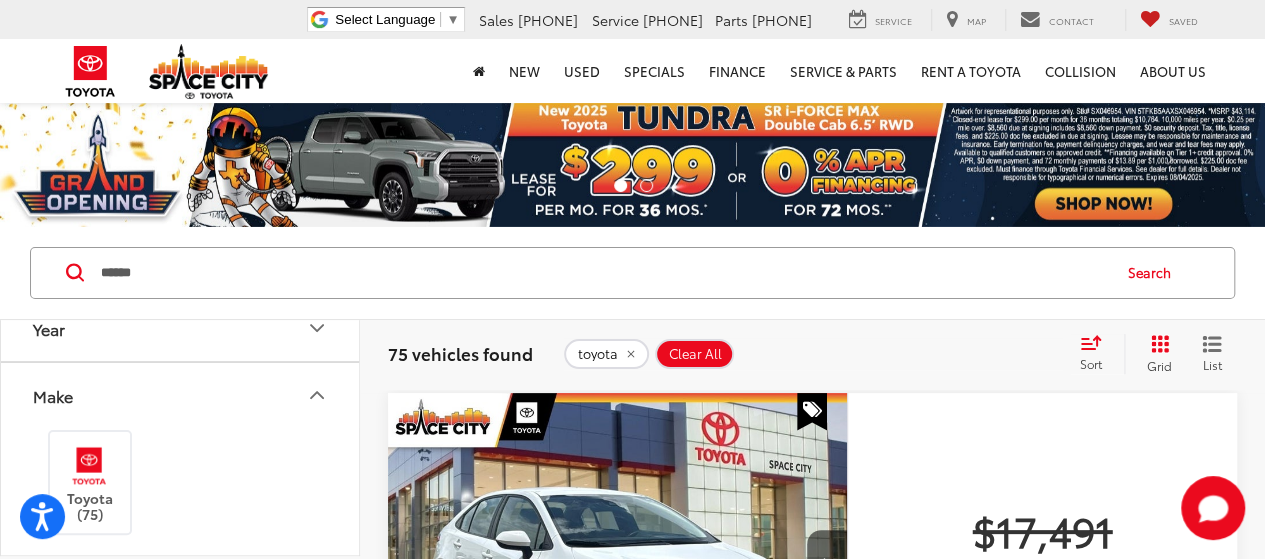 click 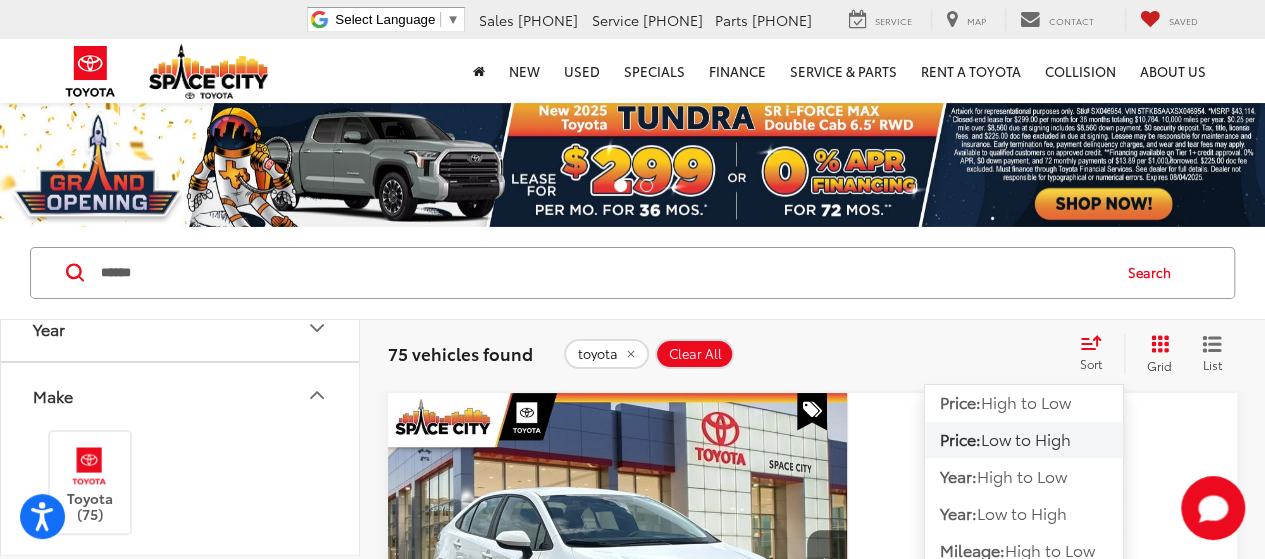 click on "Low to High" at bounding box center [1026, 438] 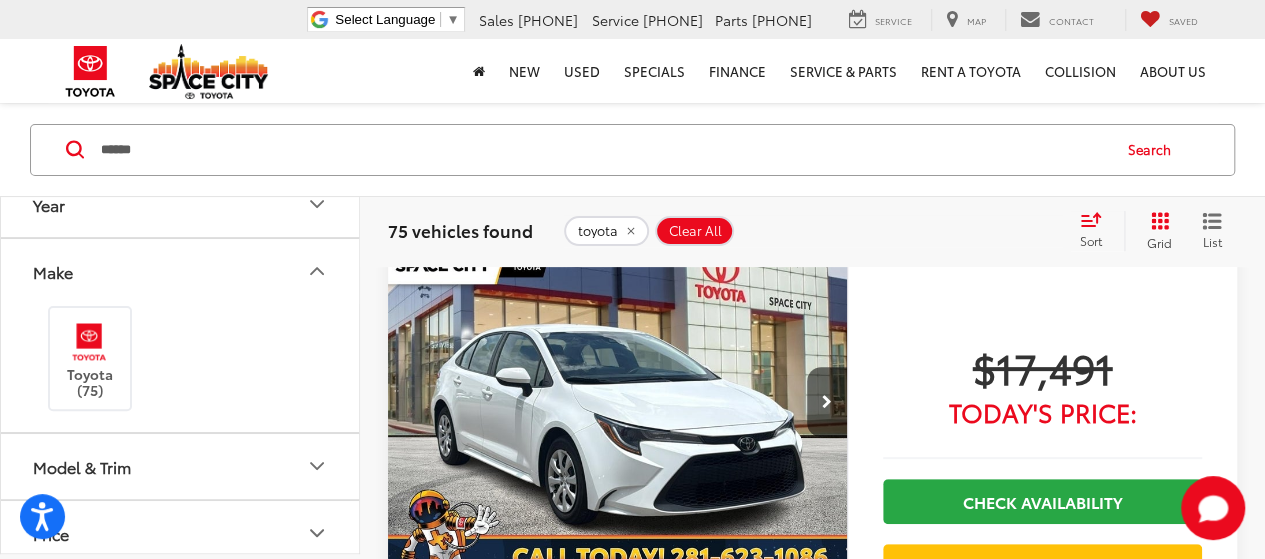 scroll, scrollTop: 122, scrollLeft: 0, axis: vertical 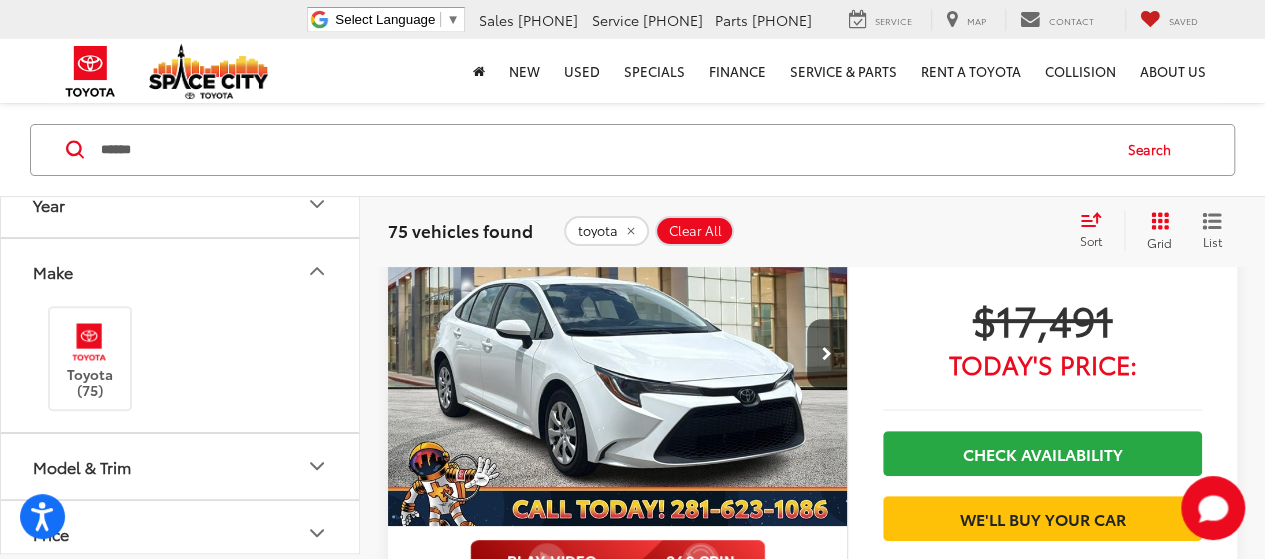 click 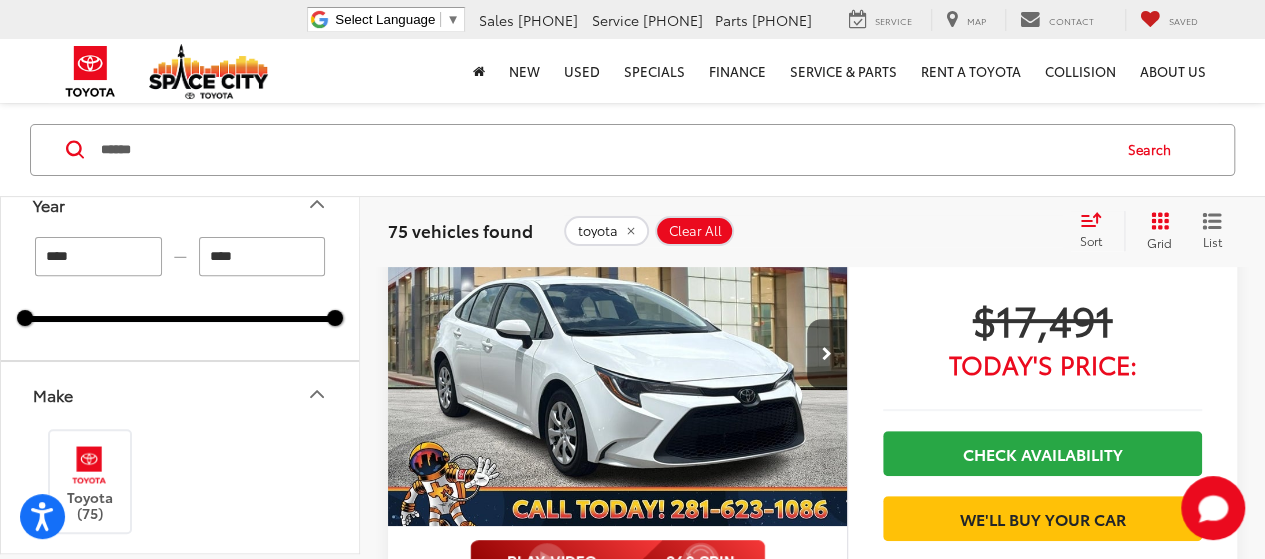 drag, startPoint x: 101, startPoint y: 253, endPoint x: 42, endPoint y: 252, distance: 59.008472 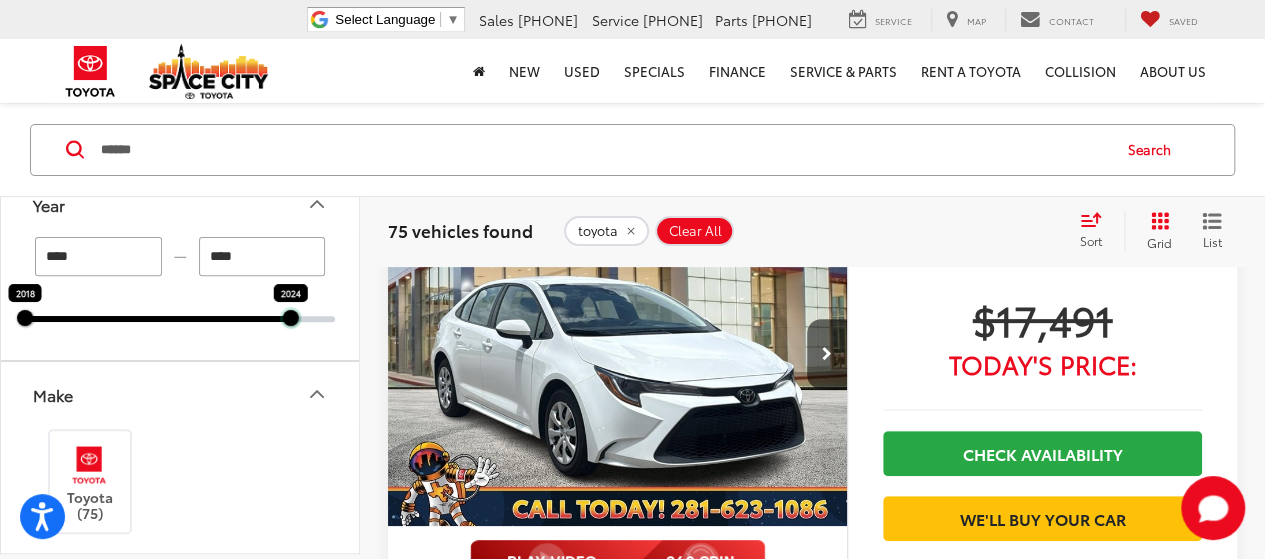 drag, startPoint x: 336, startPoint y: 319, endPoint x: 249, endPoint y: 311, distance: 87.36704 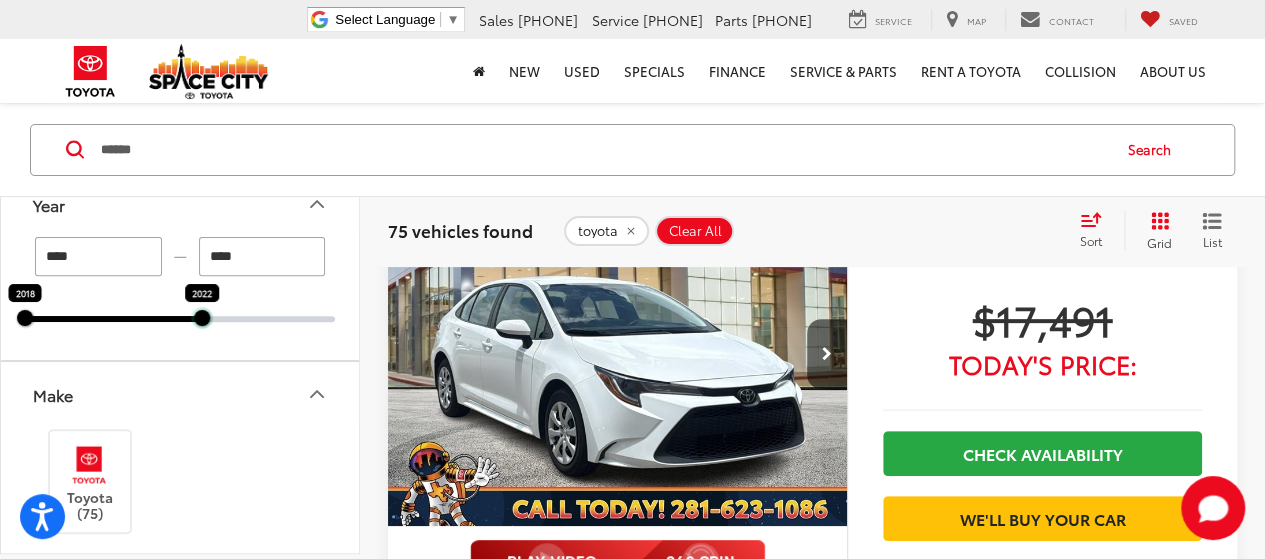 type on "****" 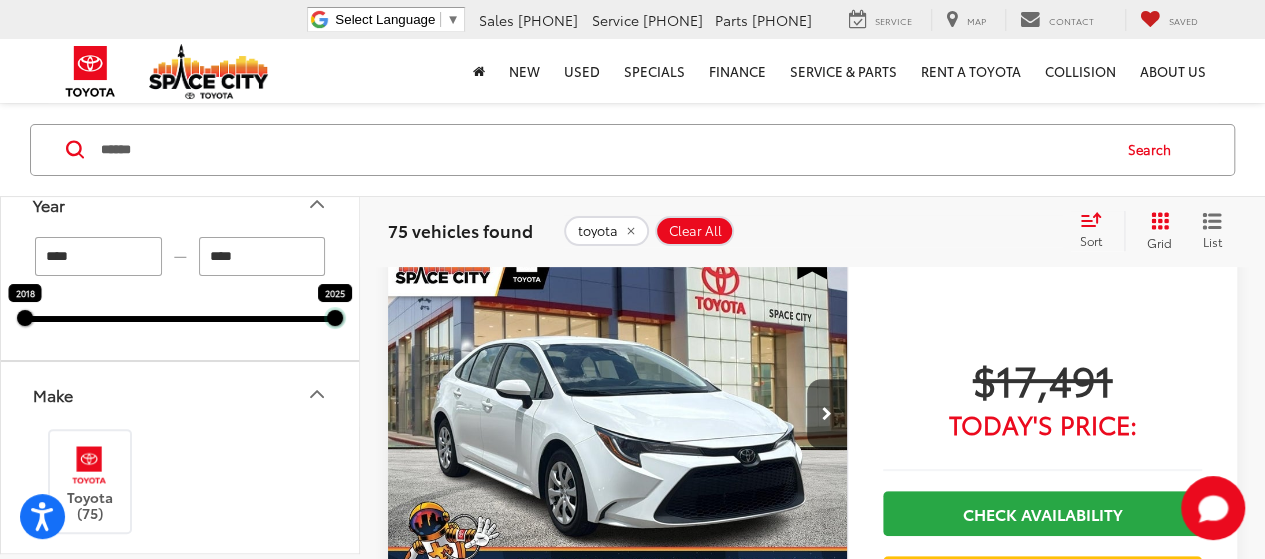scroll, scrollTop: 122, scrollLeft: 0, axis: vertical 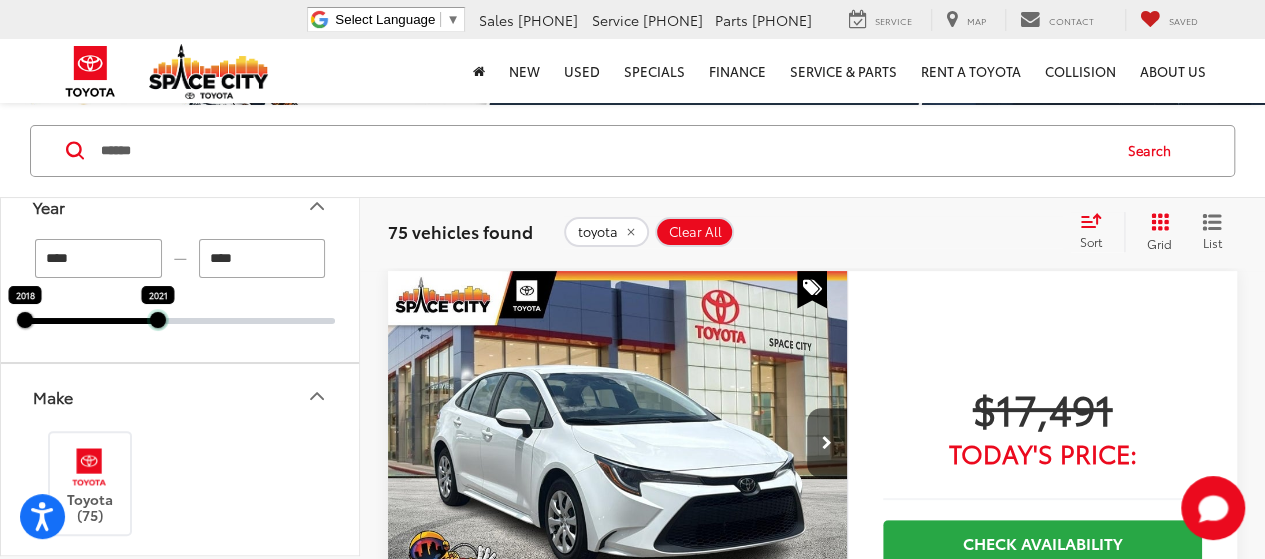 drag, startPoint x: 242, startPoint y: 317, endPoint x: 150, endPoint y: 315, distance: 92.021736 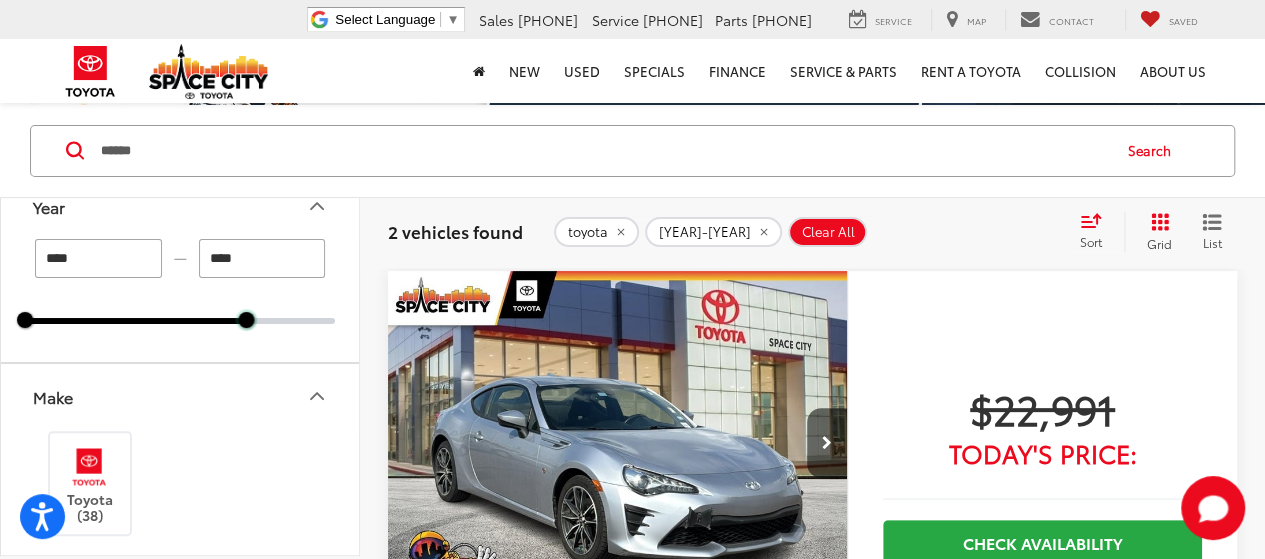 type on "****" 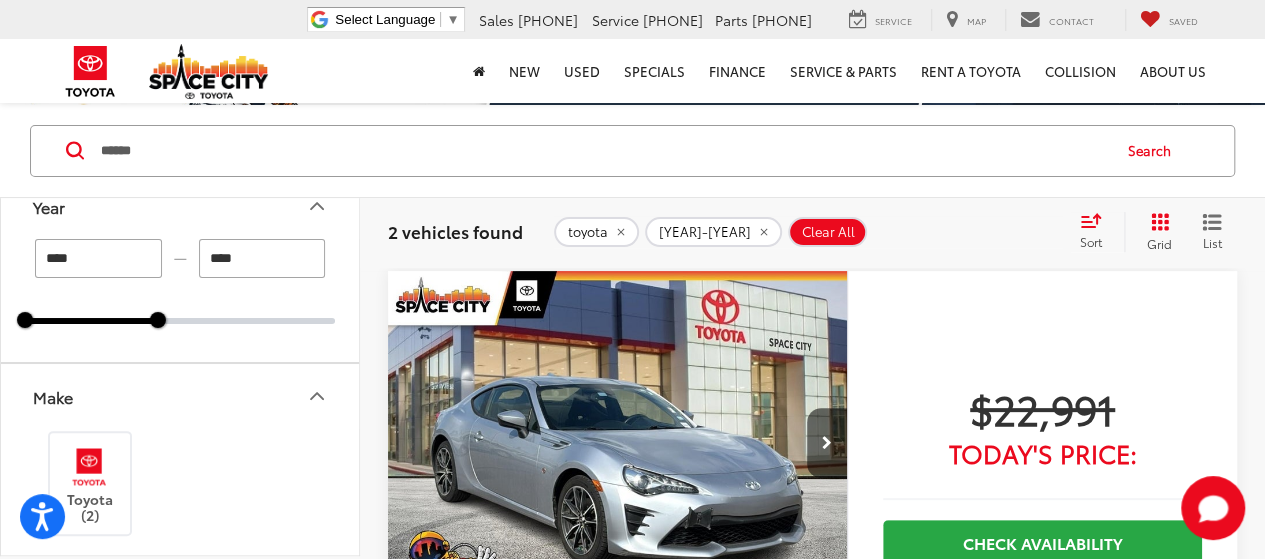 click on "Sort" at bounding box center (1097, 232) 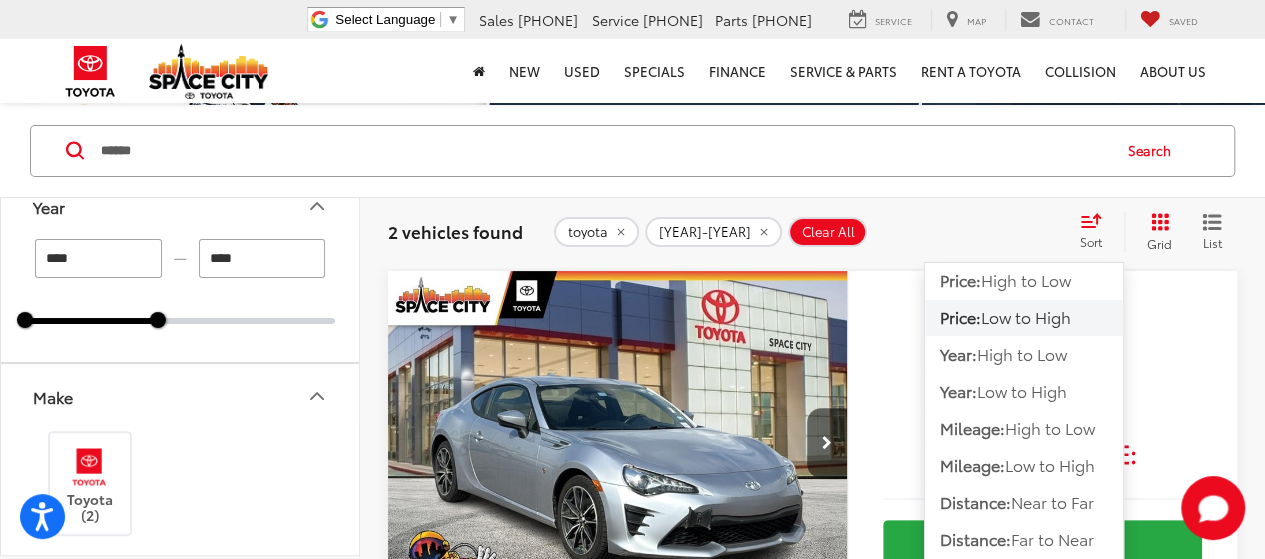 click on "Low to High" at bounding box center (1026, 316) 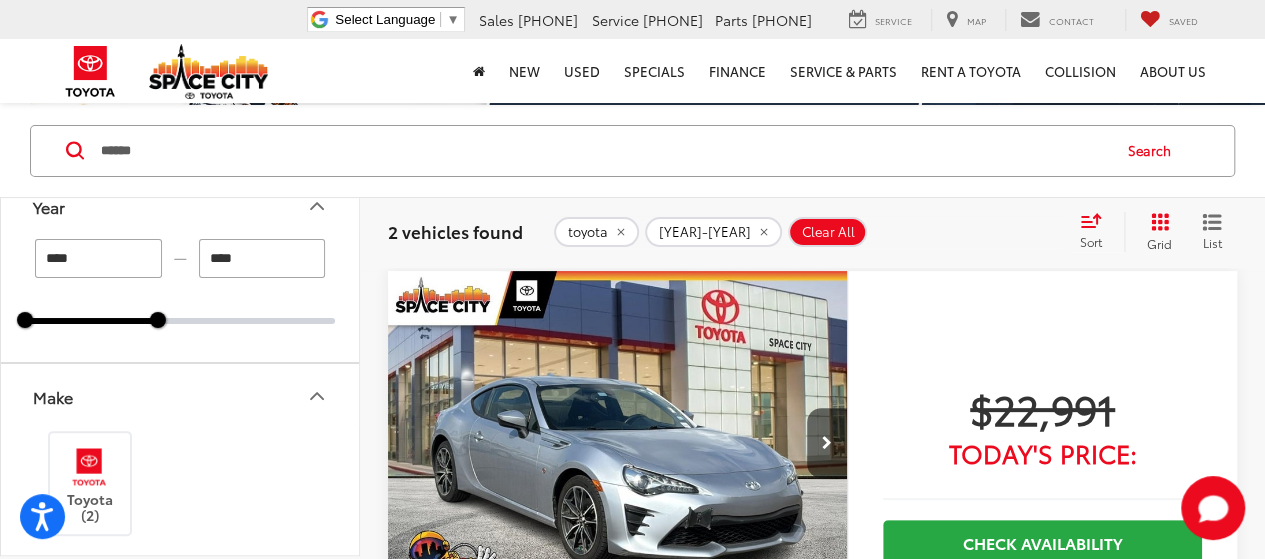 click on "****" at bounding box center [98, 258] 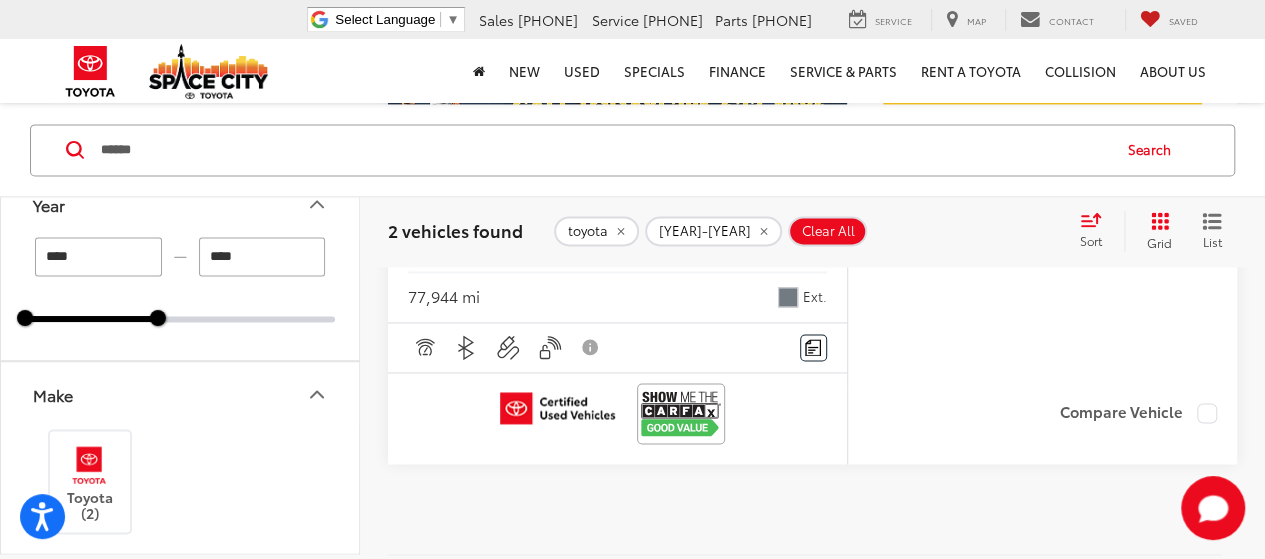 scroll, scrollTop: 1340, scrollLeft: 0, axis: vertical 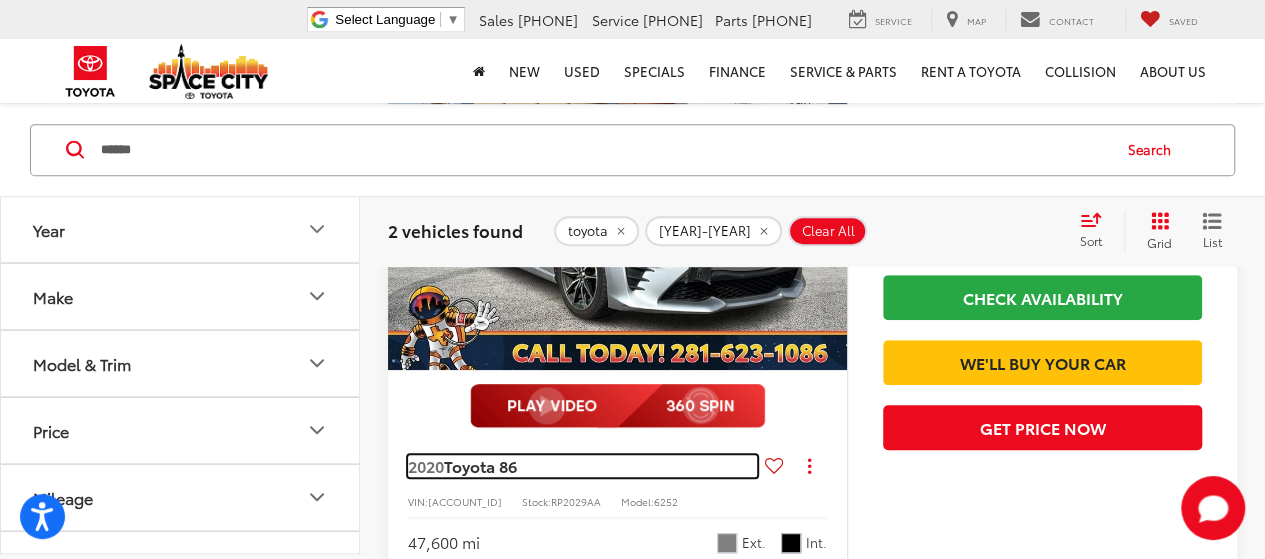 click on "Toyota 86" at bounding box center [480, 465] 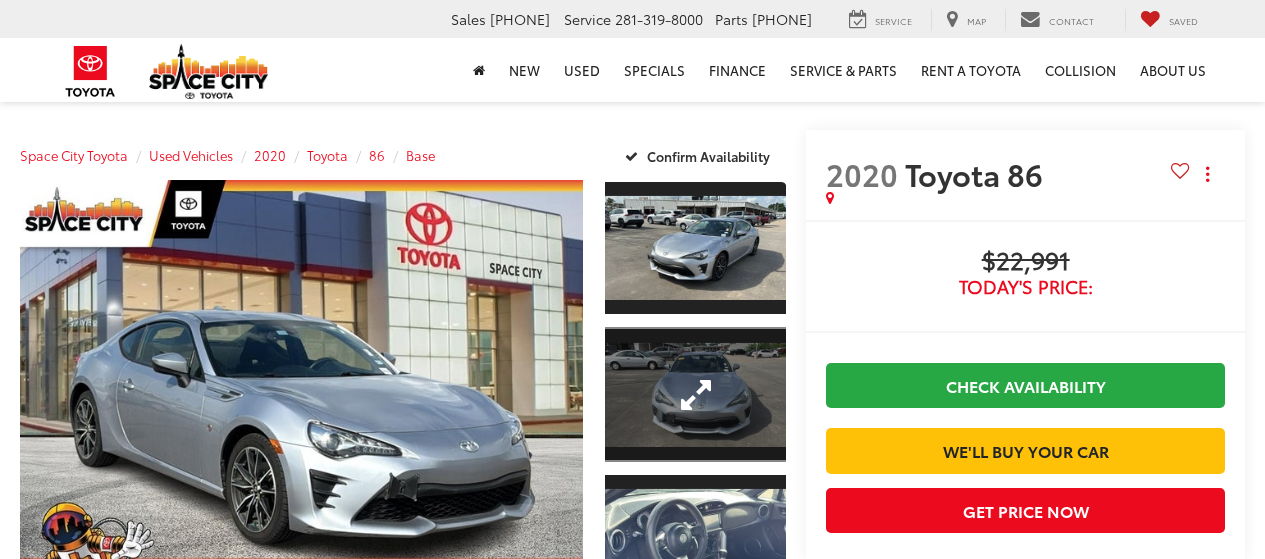 scroll, scrollTop: 0, scrollLeft: 0, axis: both 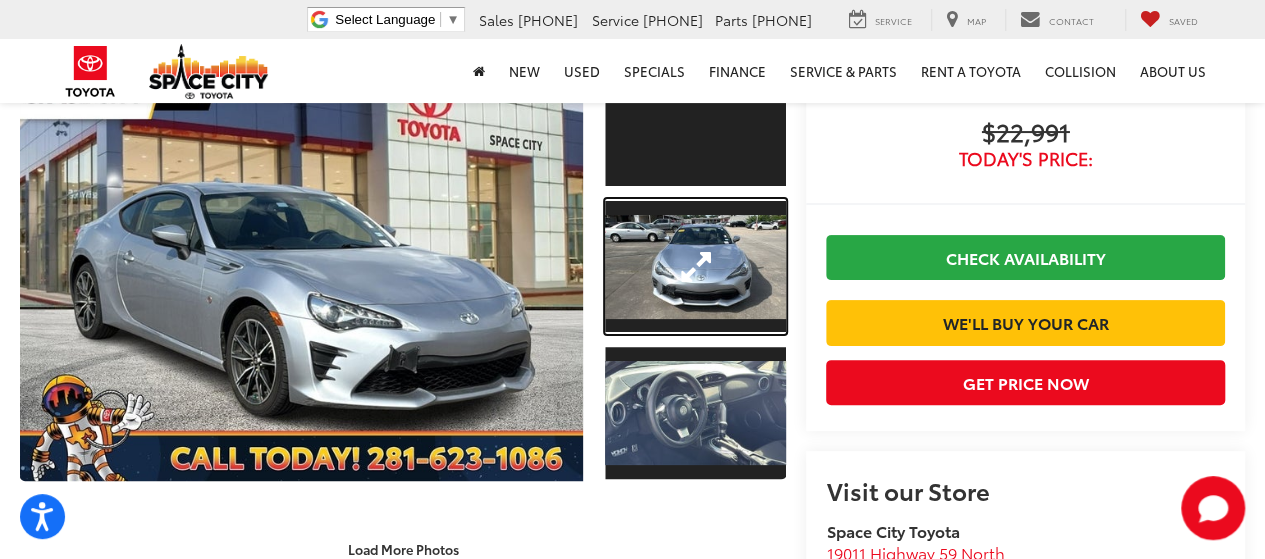 click at bounding box center (695, 267) 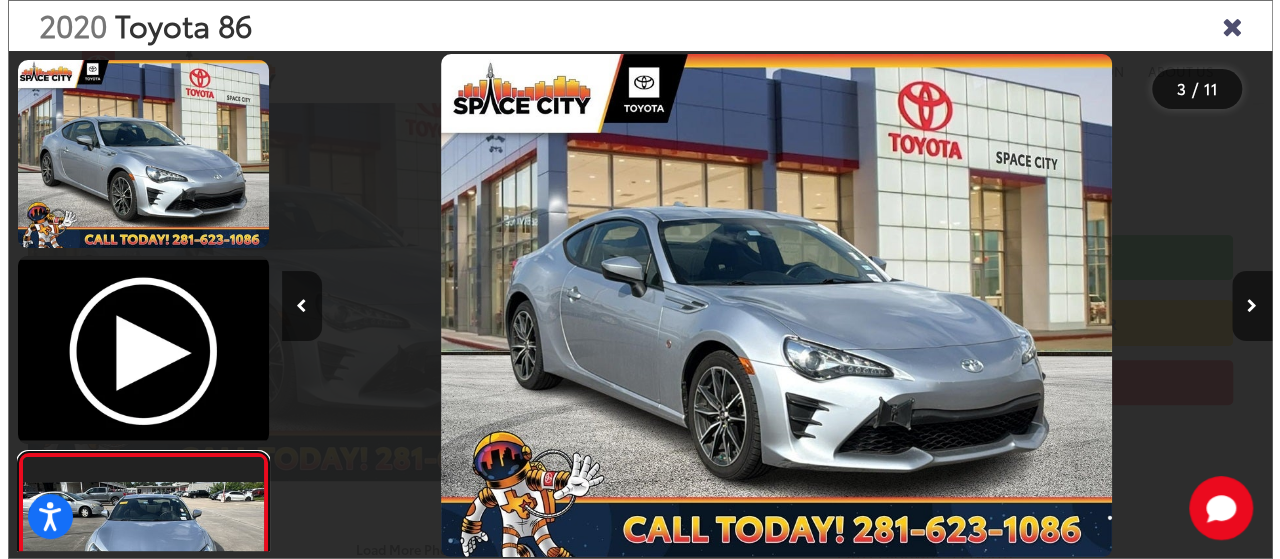 scroll, scrollTop: 94, scrollLeft: 0, axis: vertical 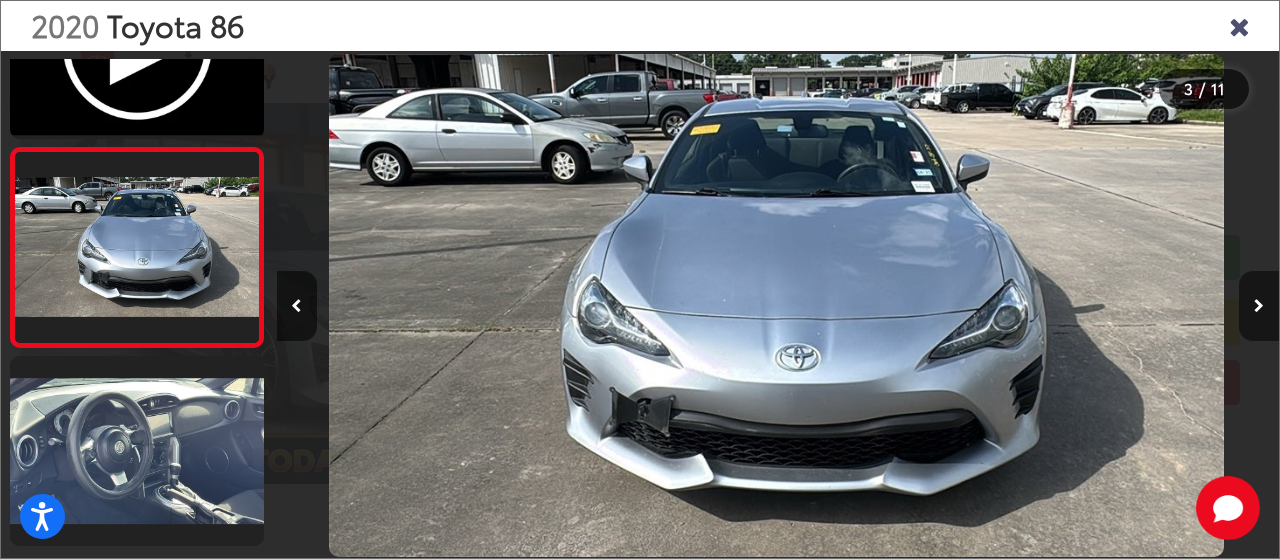 click at bounding box center (1259, 306) 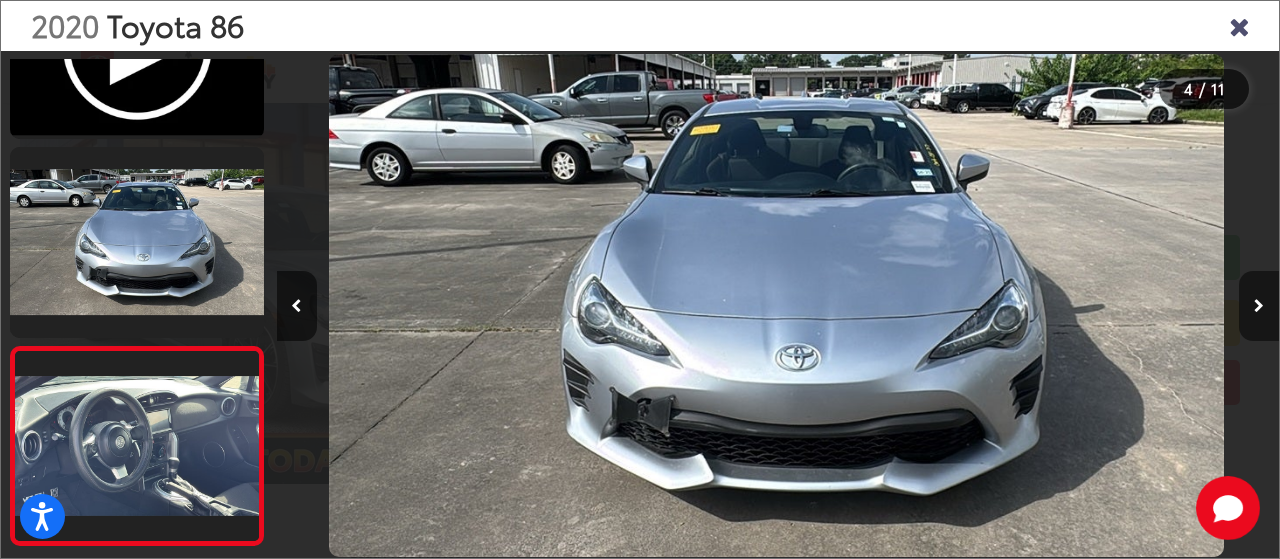 scroll, scrollTop: 0, scrollLeft: 2072, axis: horizontal 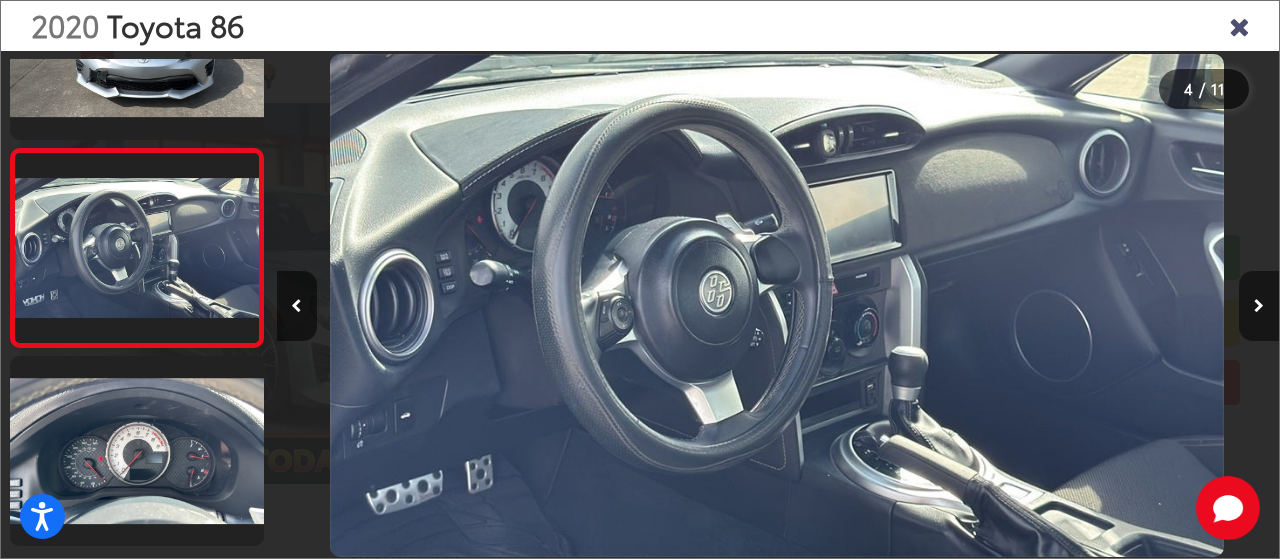 click at bounding box center (1259, 306) 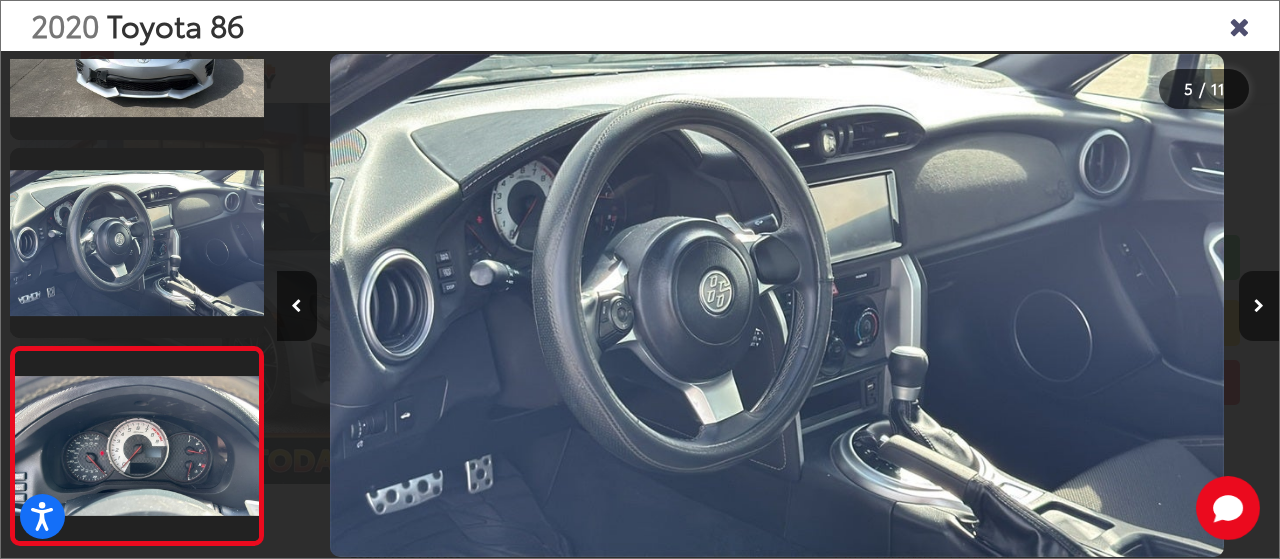 scroll, scrollTop: 0, scrollLeft: 3074, axis: horizontal 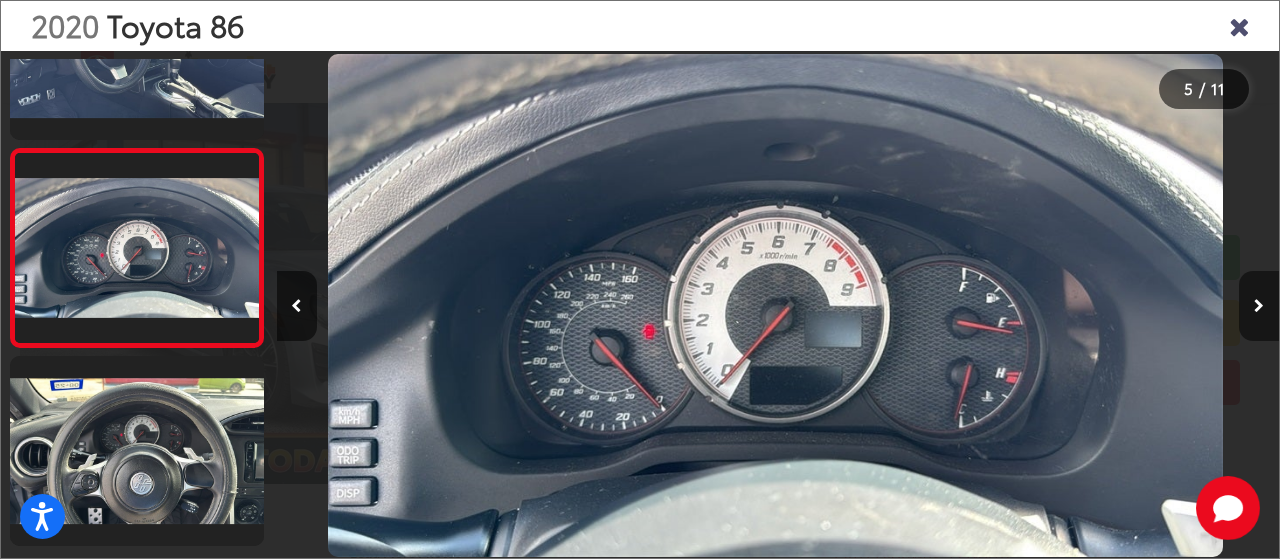 click at bounding box center [1259, 306] 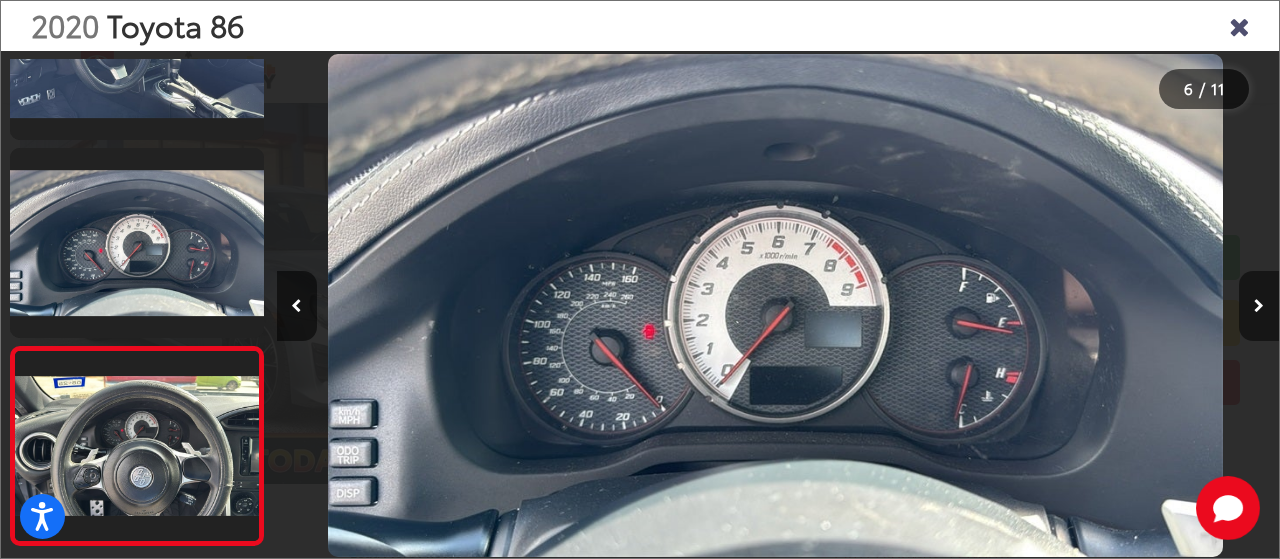scroll, scrollTop: 0, scrollLeft: 4246, axis: horizontal 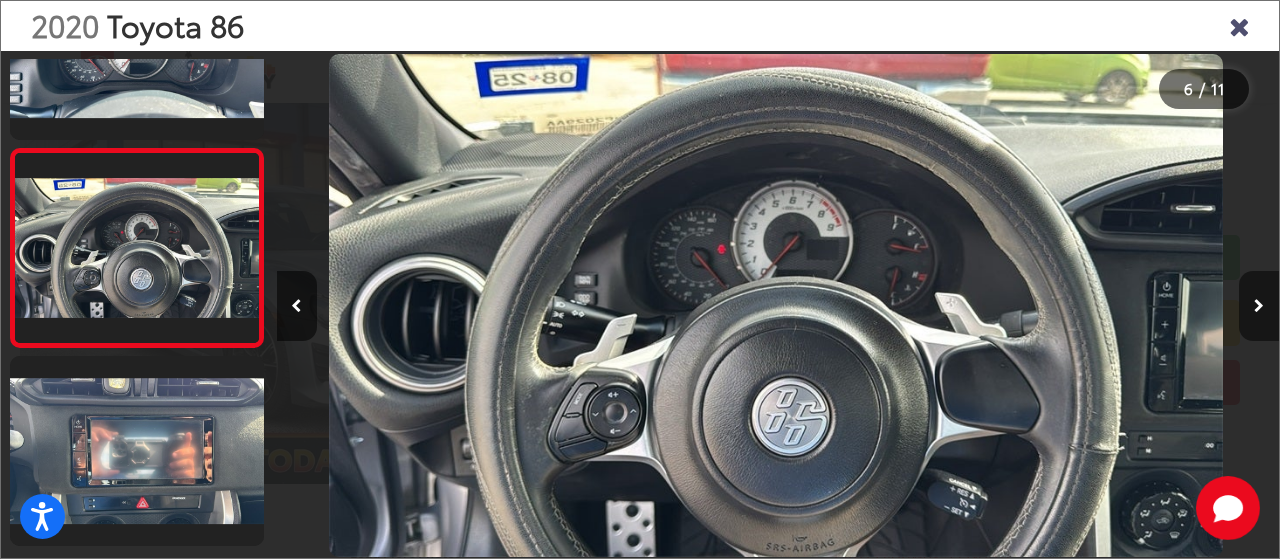 click at bounding box center [1259, 306] 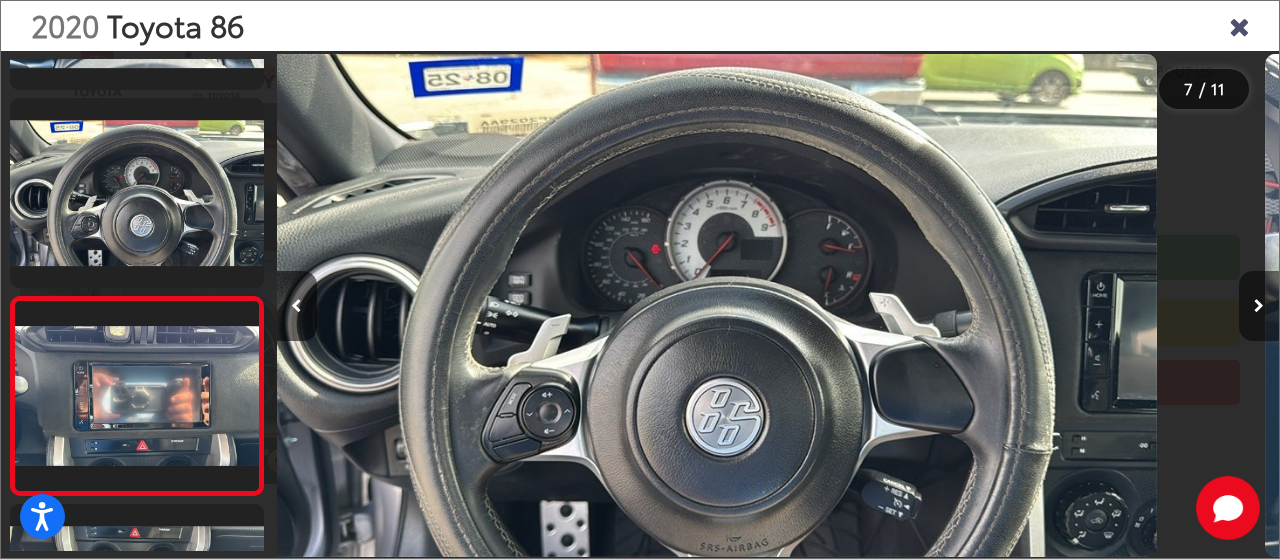 scroll, scrollTop: 1063, scrollLeft: 0, axis: vertical 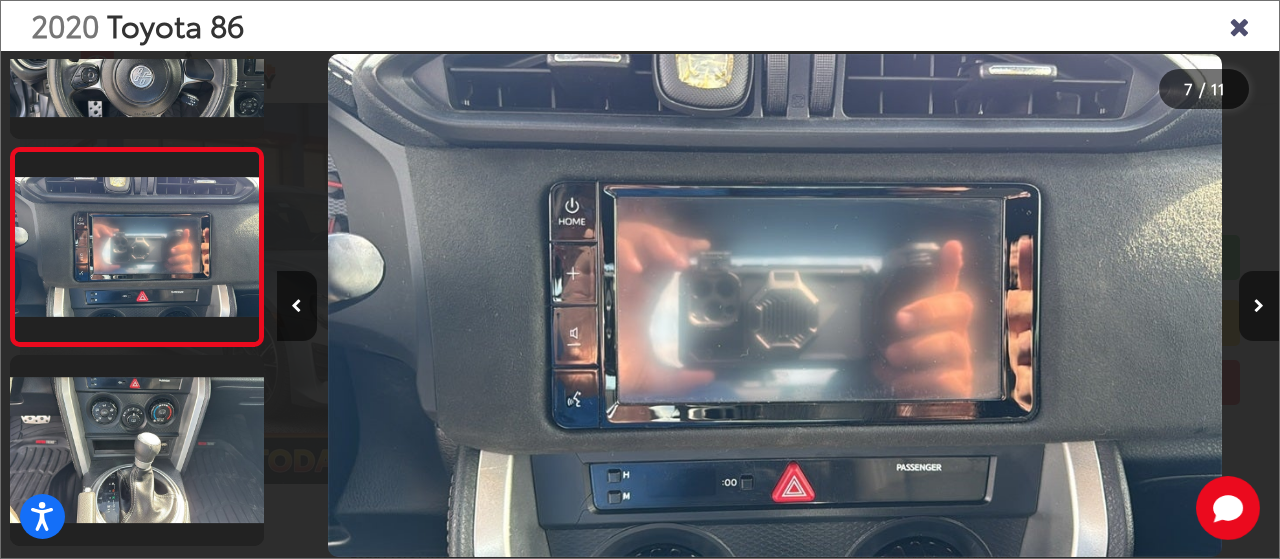 click at bounding box center [1259, 306] 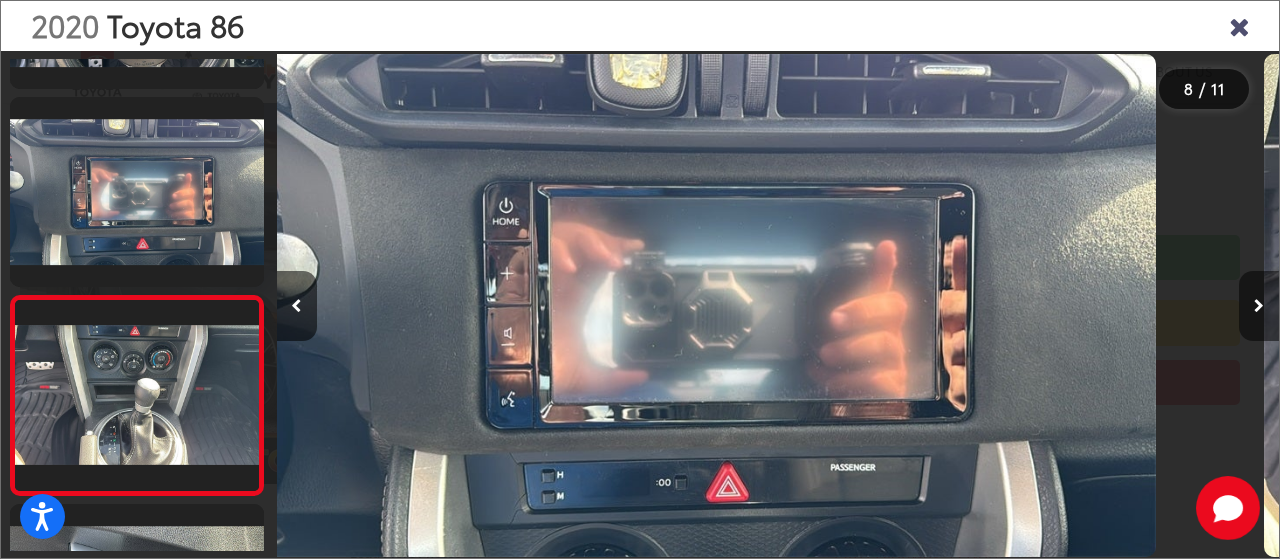 scroll, scrollTop: 1275, scrollLeft: 0, axis: vertical 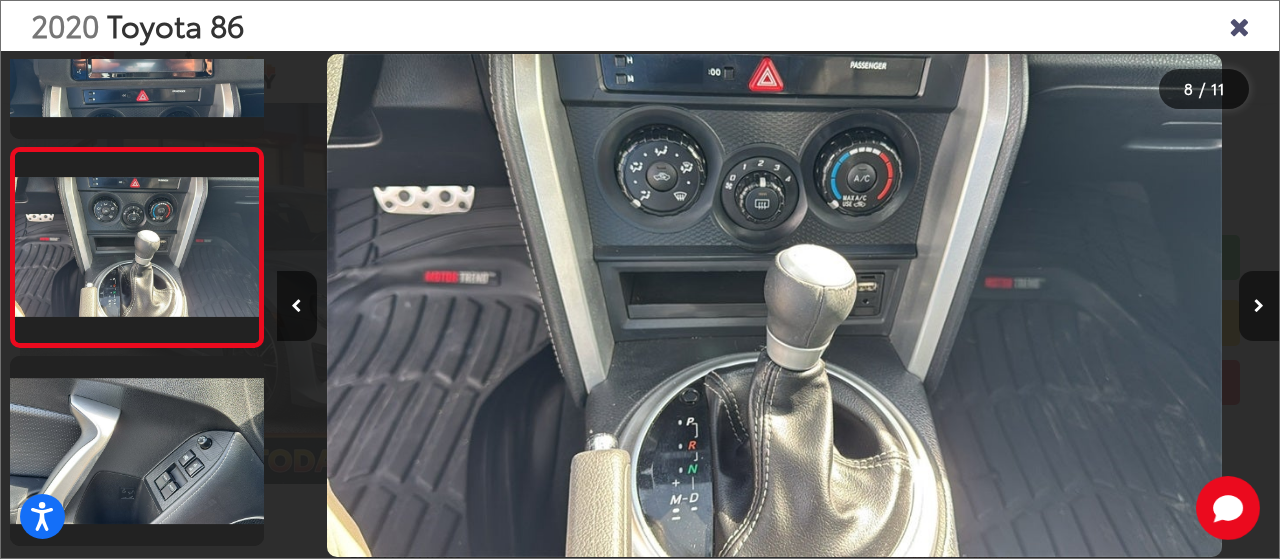 click at bounding box center [1259, 306] 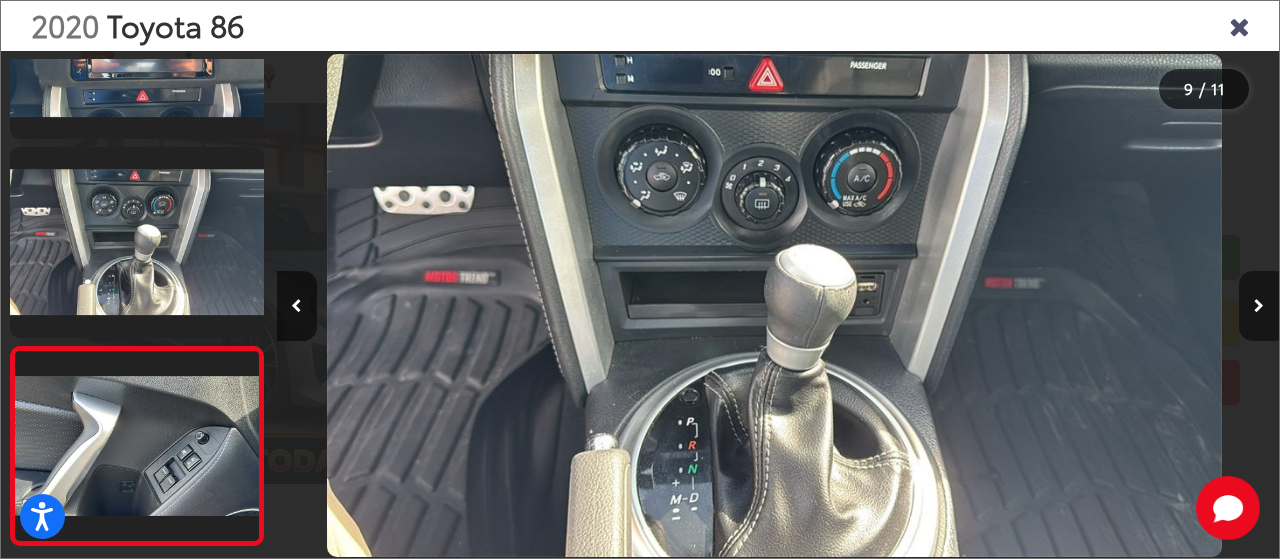 scroll 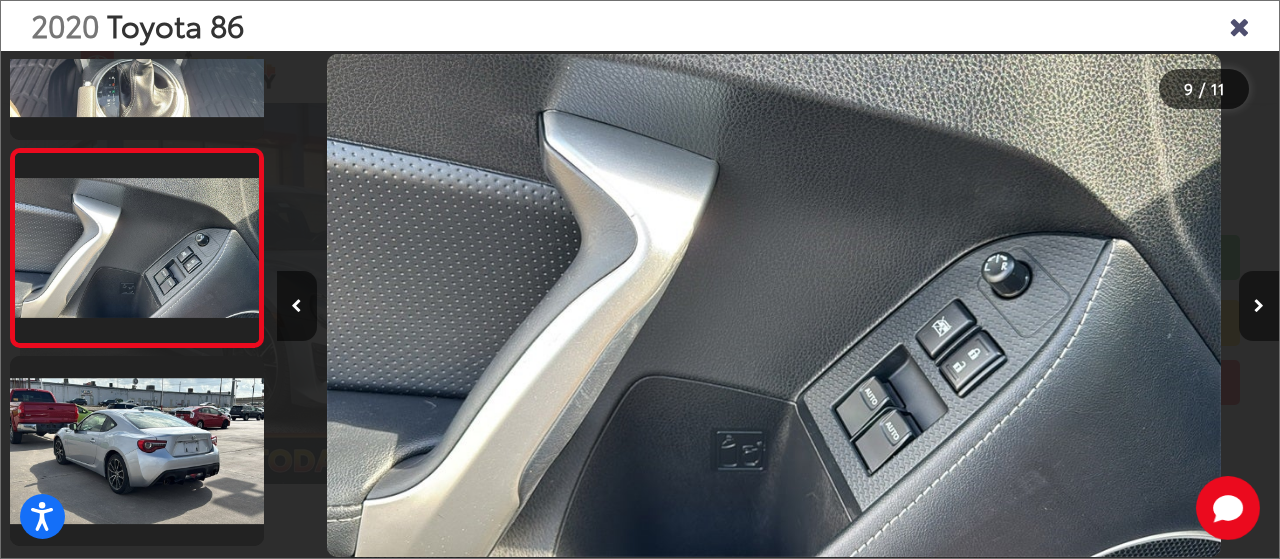 click at bounding box center [1259, 306] 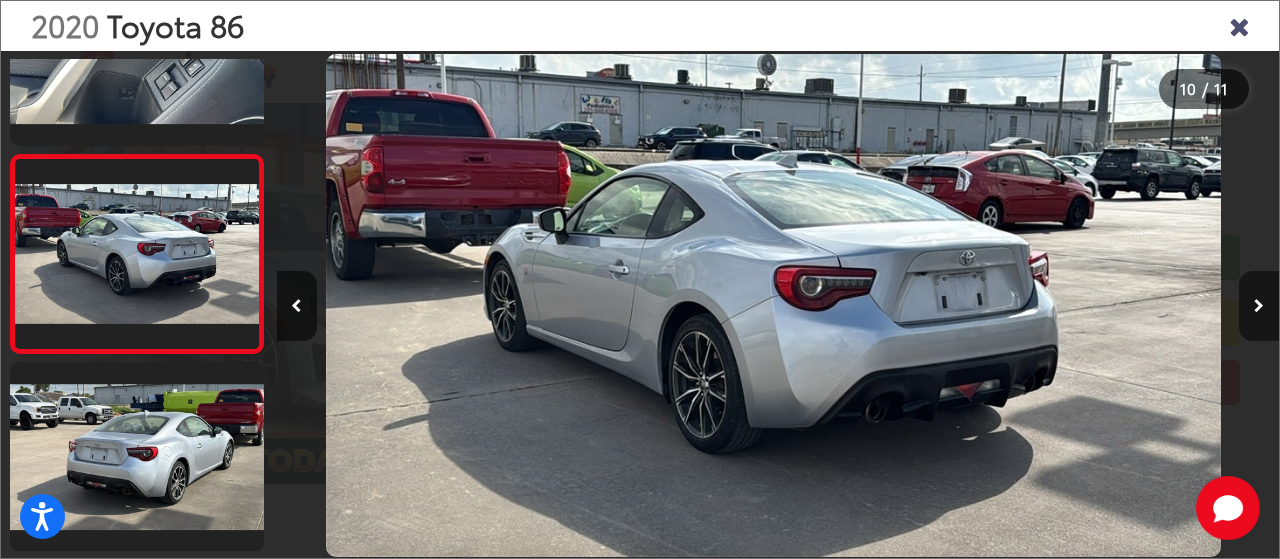 click at bounding box center [1259, 306] 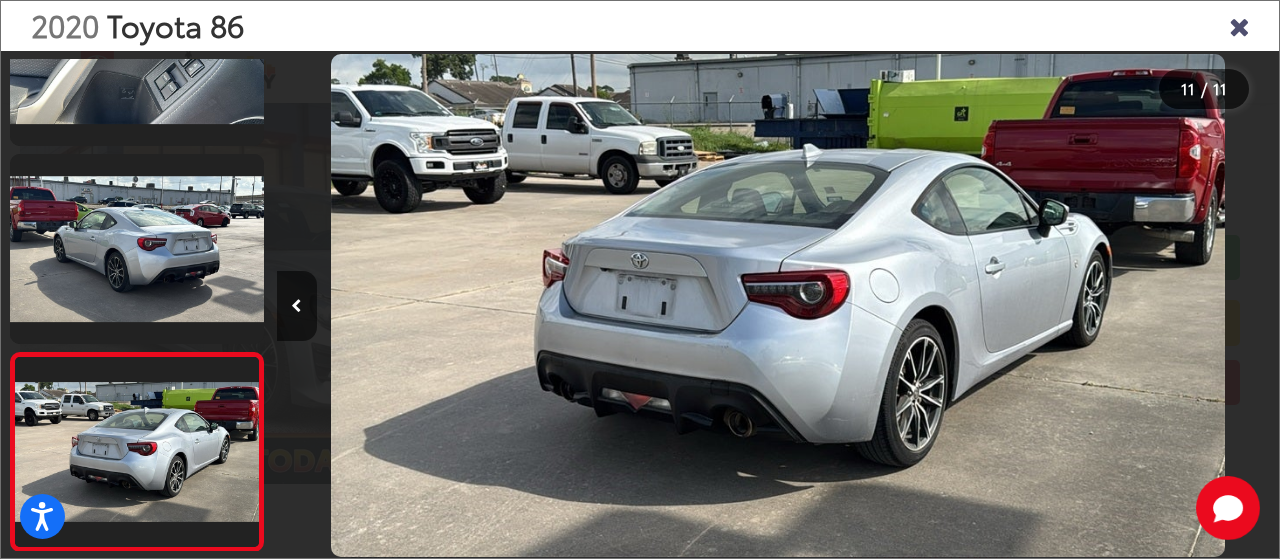 click at bounding box center (1239, 25) 